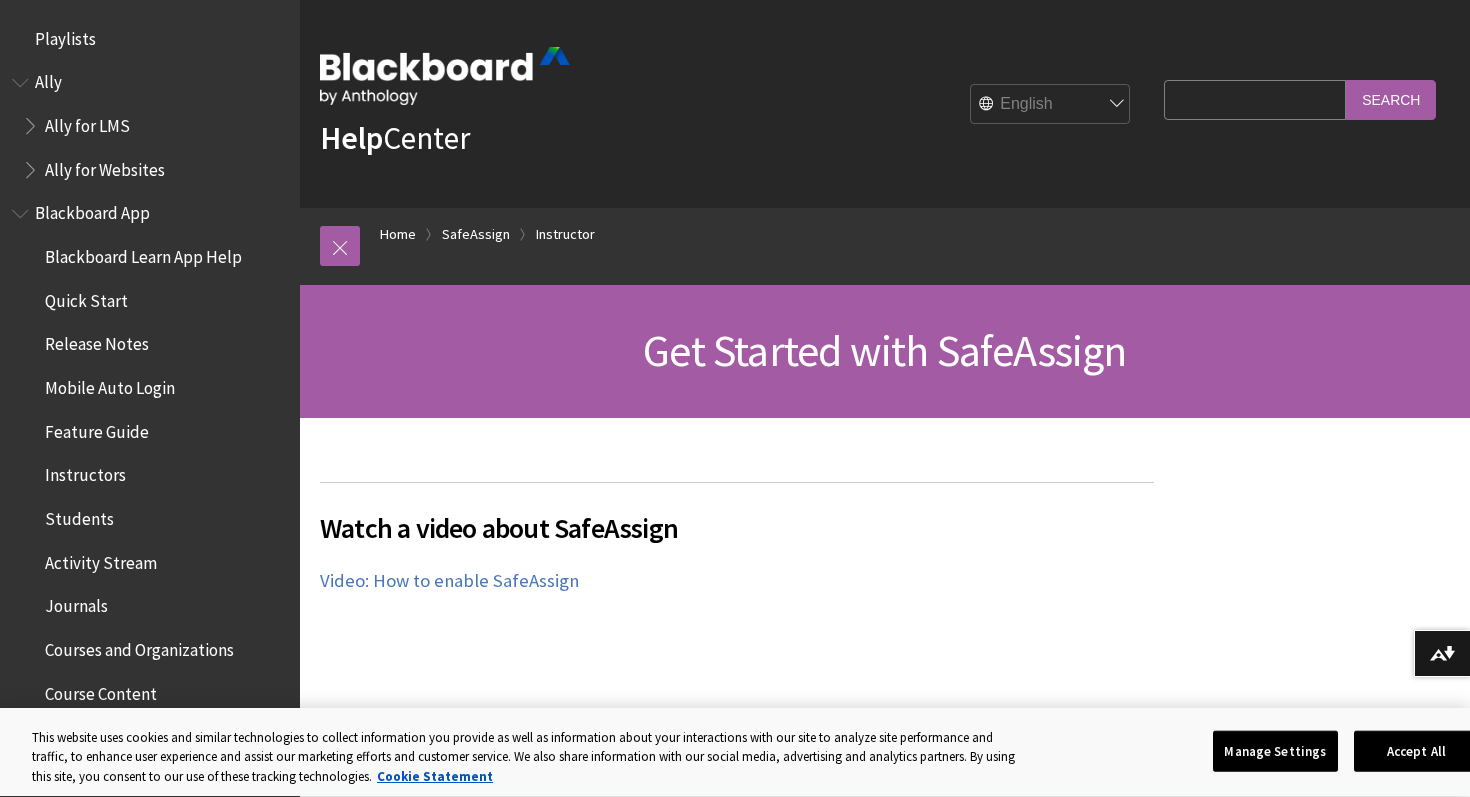 scroll, scrollTop: 0, scrollLeft: 0, axis: both 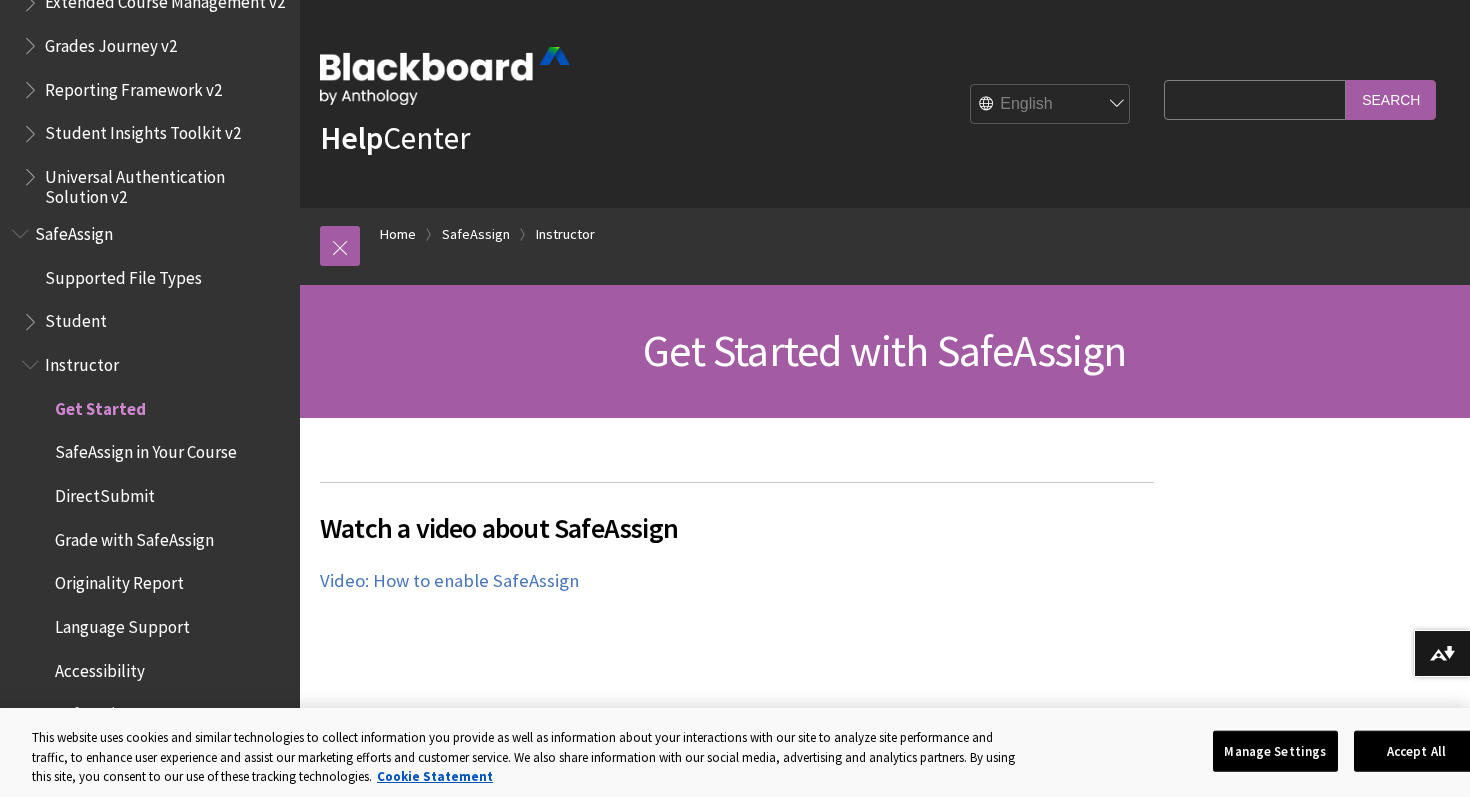 click on "SafeAssign in Your Course" at bounding box center (146, 449) 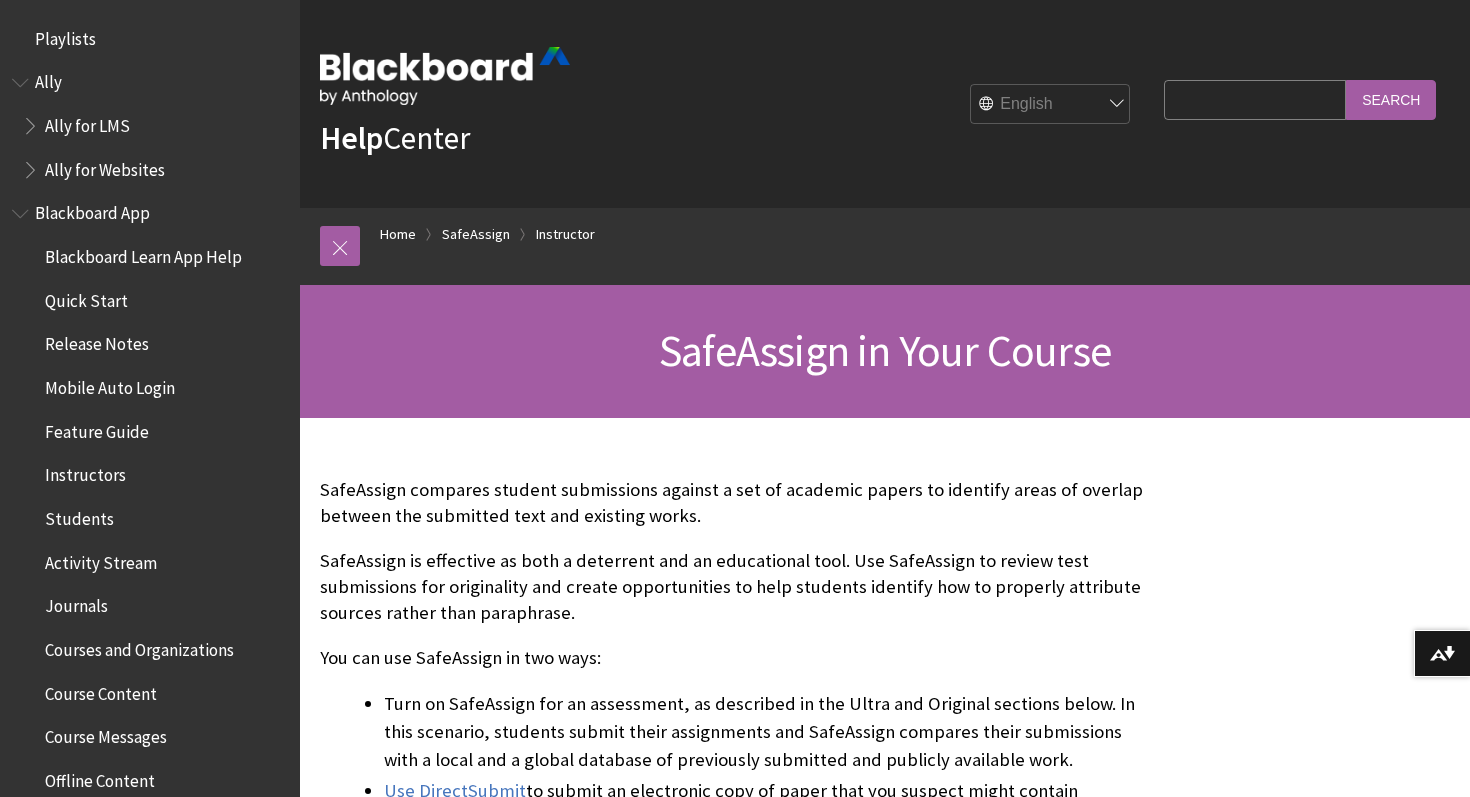scroll, scrollTop: 131, scrollLeft: 0, axis: vertical 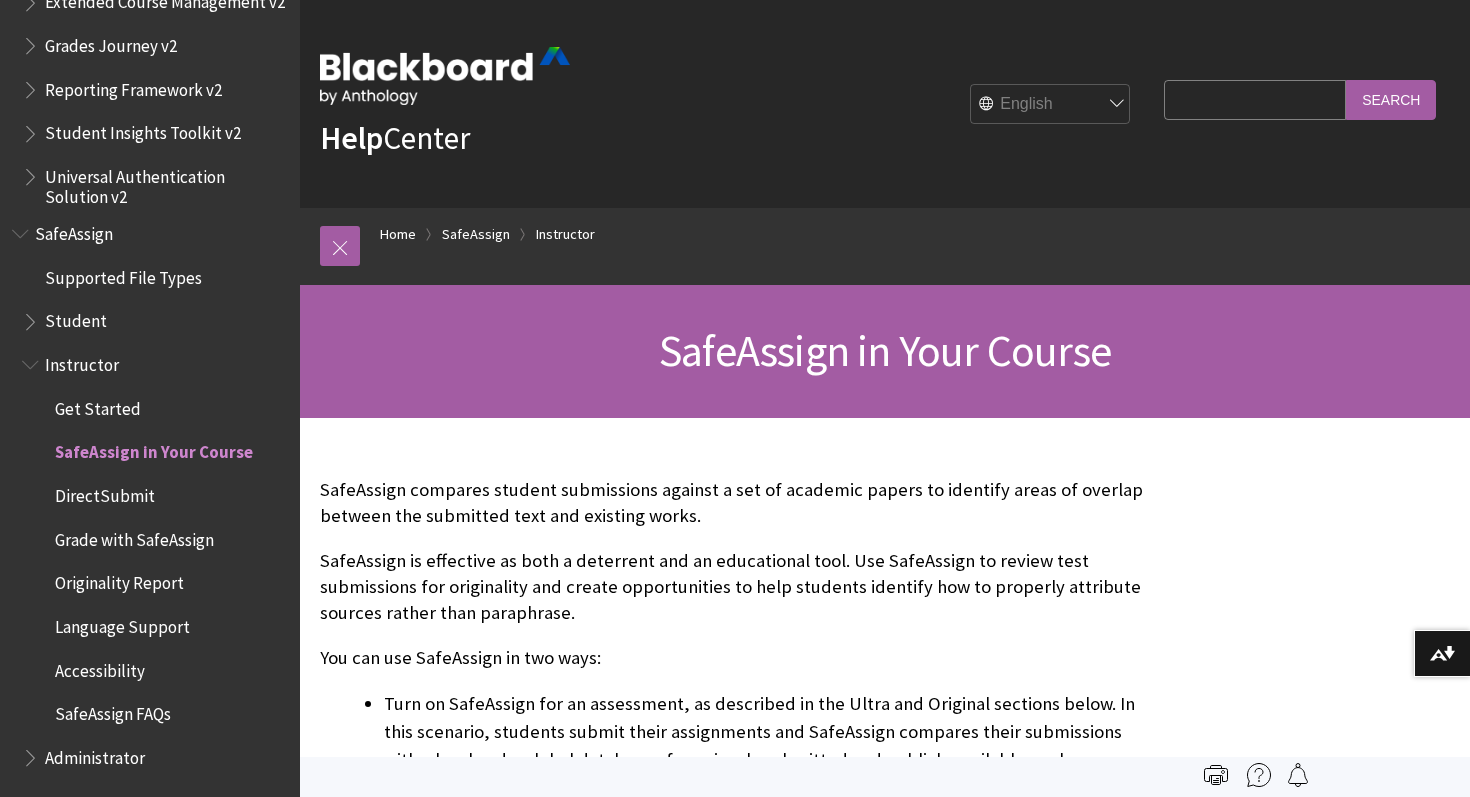 click on "Grade with SafeAssign" at bounding box center (134, 536) 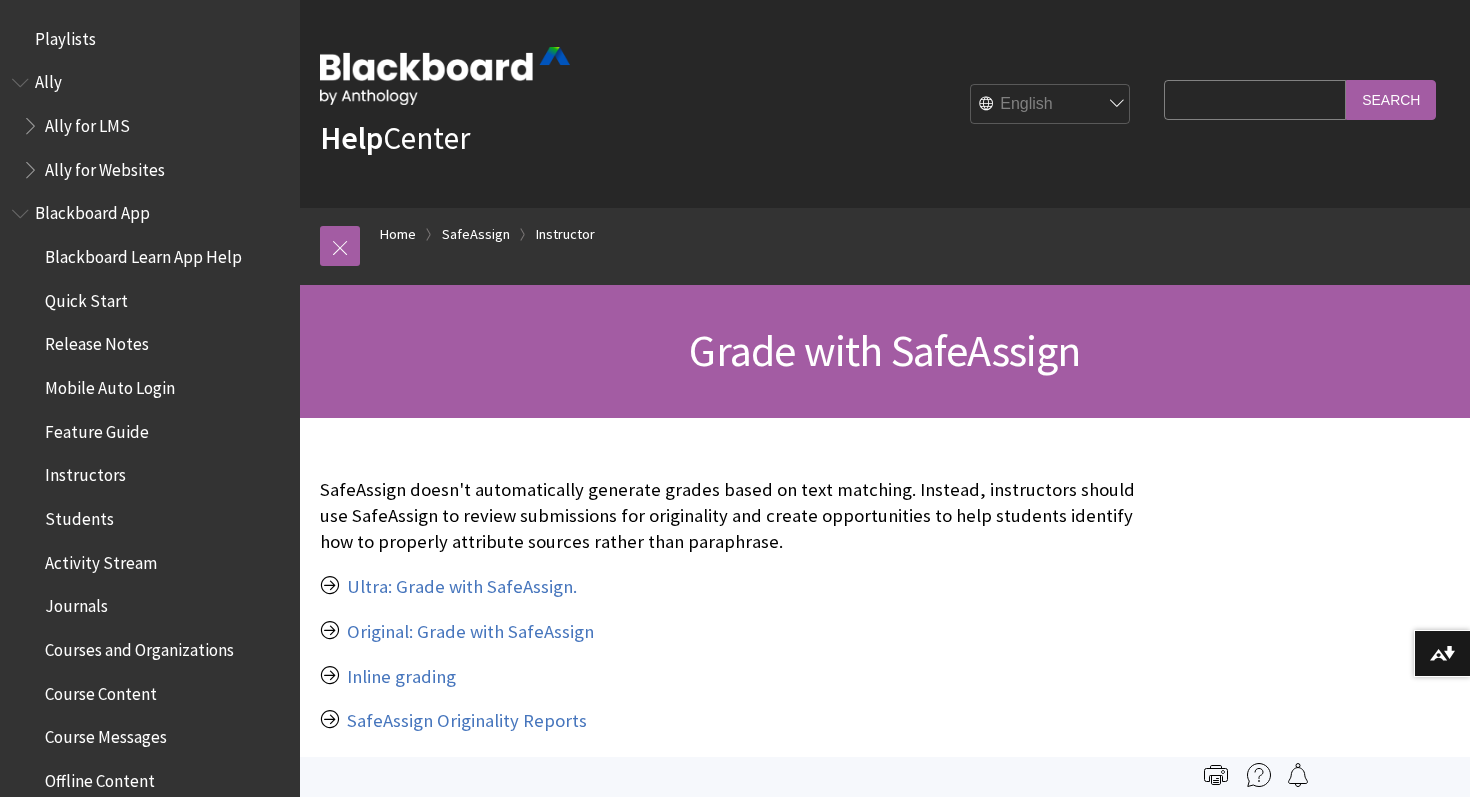 scroll, scrollTop: 0, scrollLeft: 0, axis: both 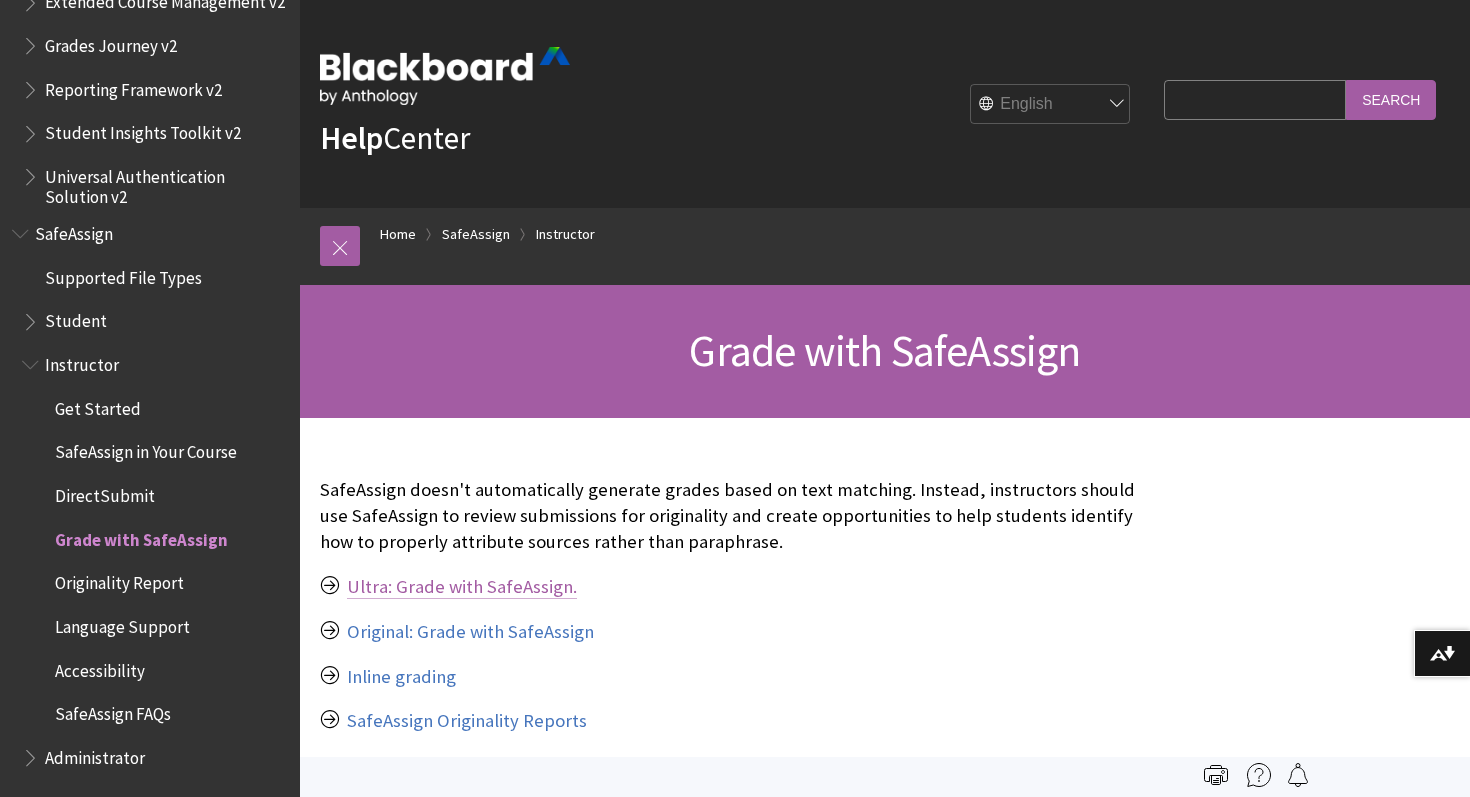 click on "Ultra: Grade with SafeAssign." at bounding box center (462, 587) 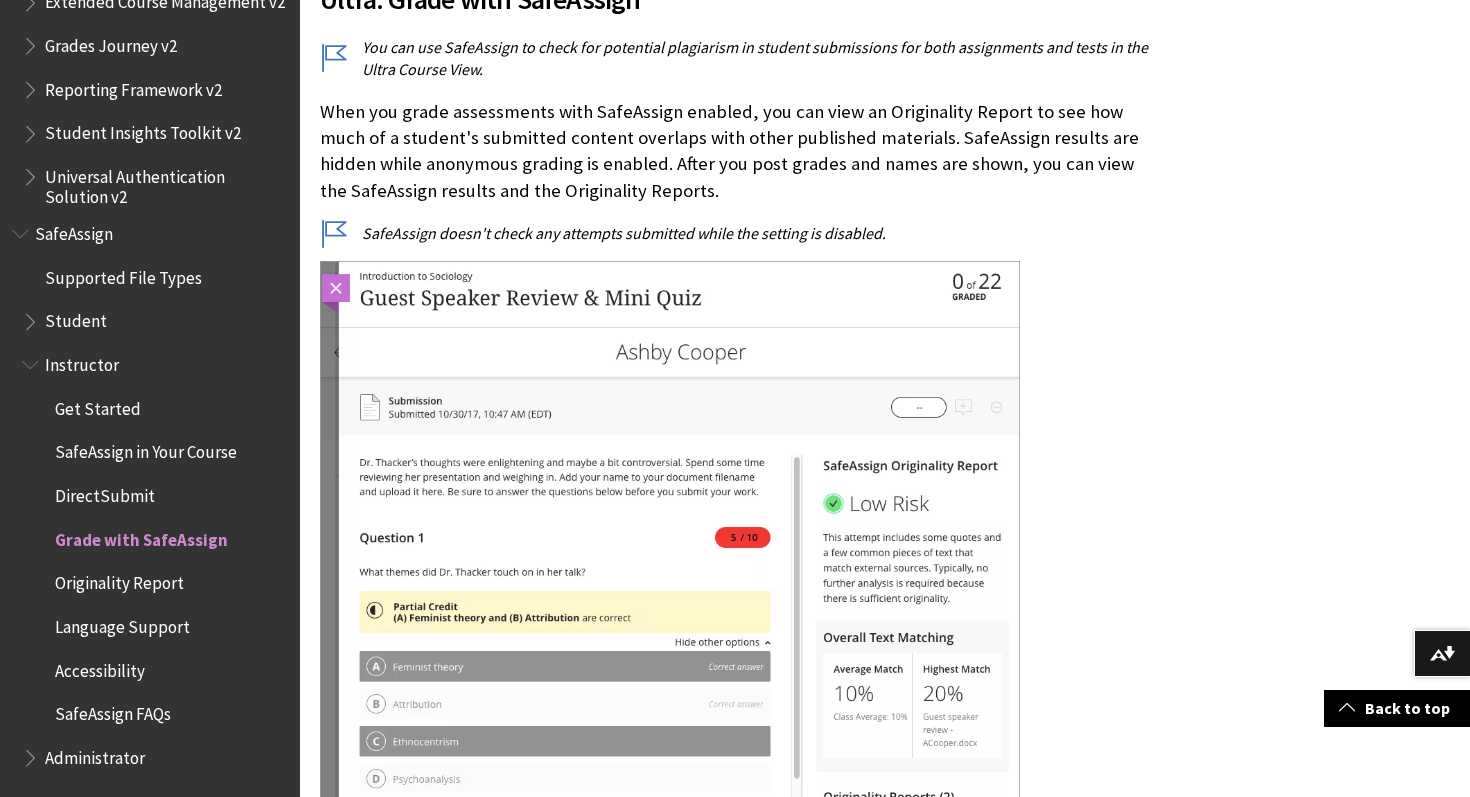 scroll, scrollTop: 810, scrollLeft: 0, axis: vertical 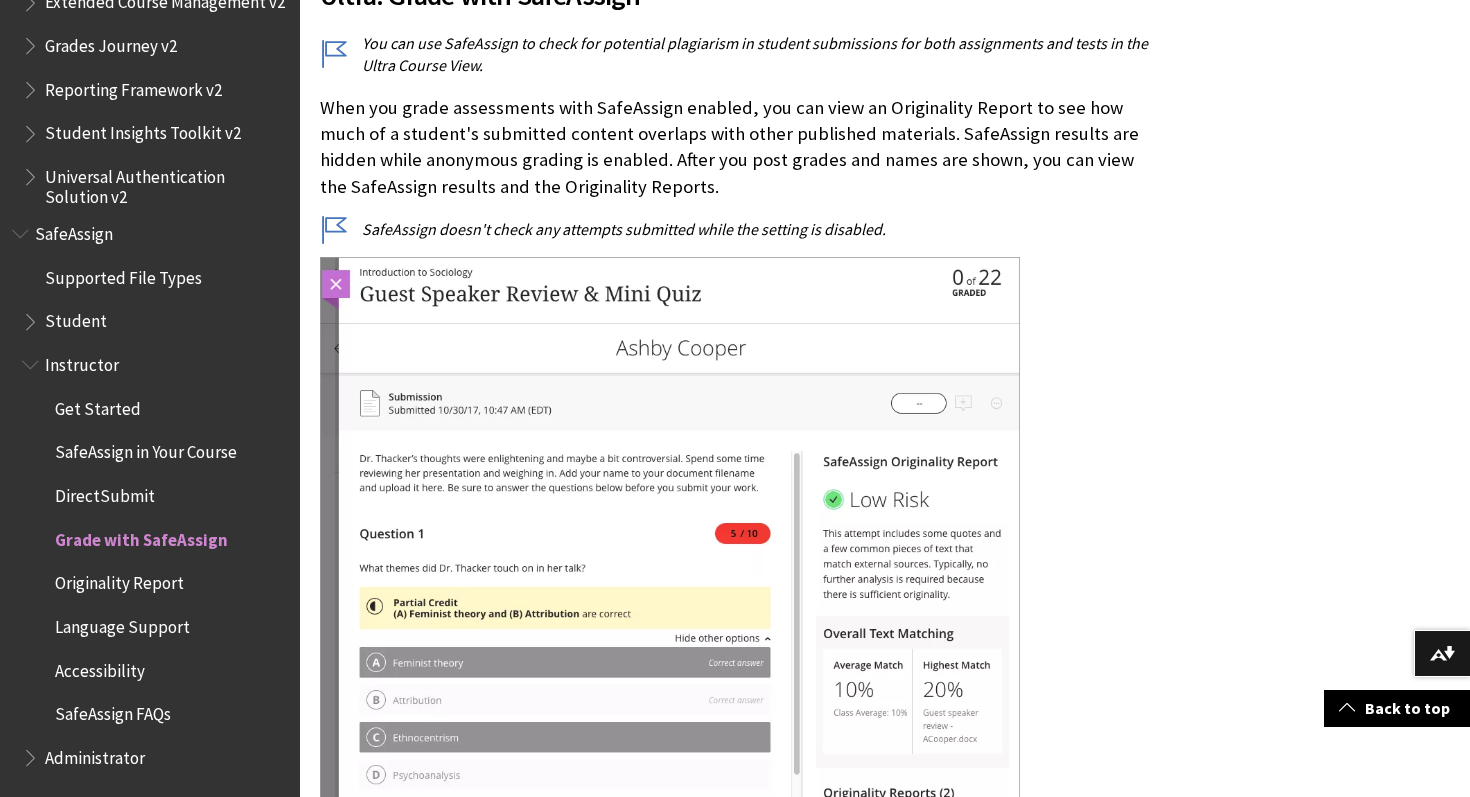 click on "SafeAssign FAQs" at bounding box center (113, 711) 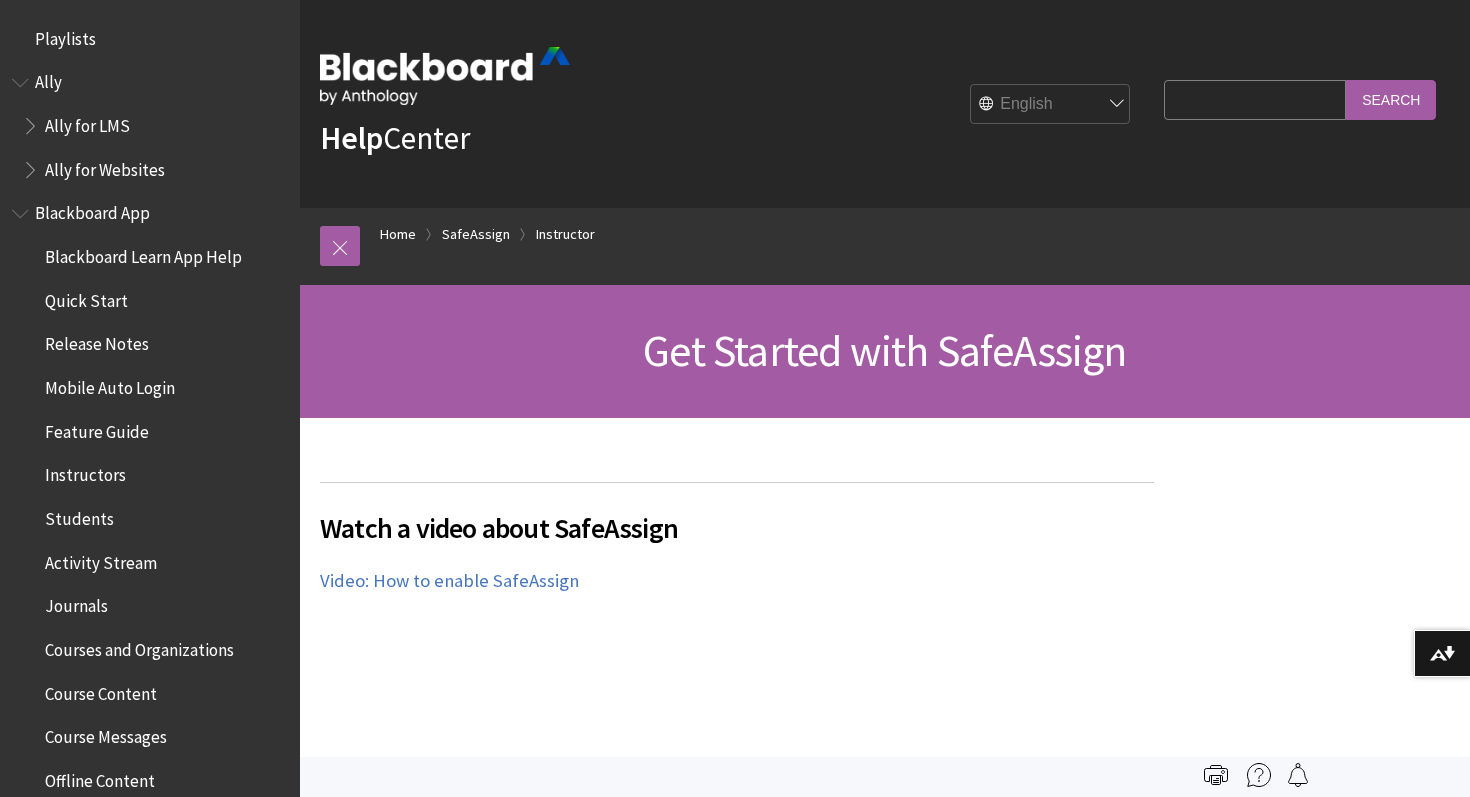 scroll, scrollTop: 0, scrollLeft: 0, axis: both 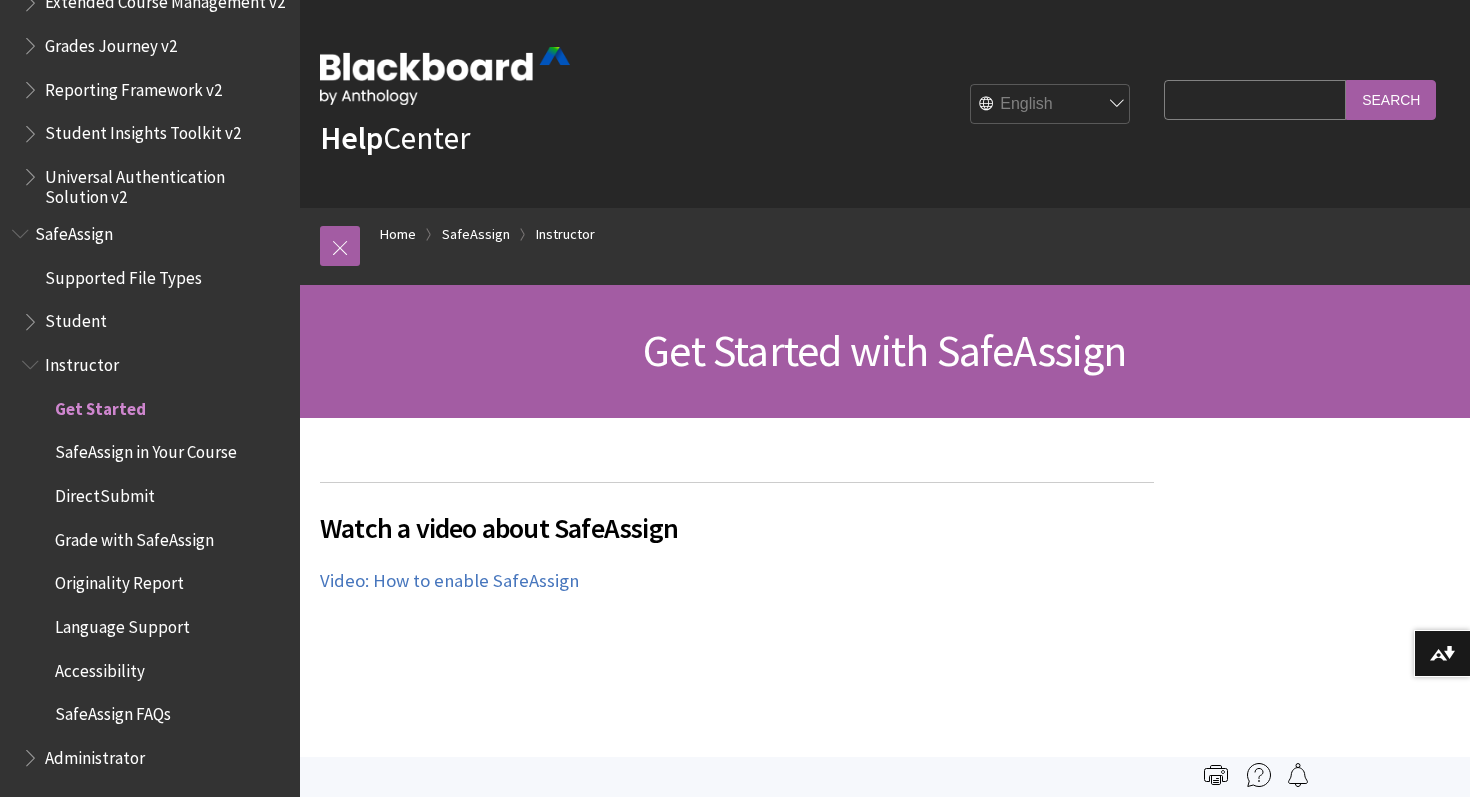 click on "SafeAssign in Your Course" at bounding box center (146, 449) 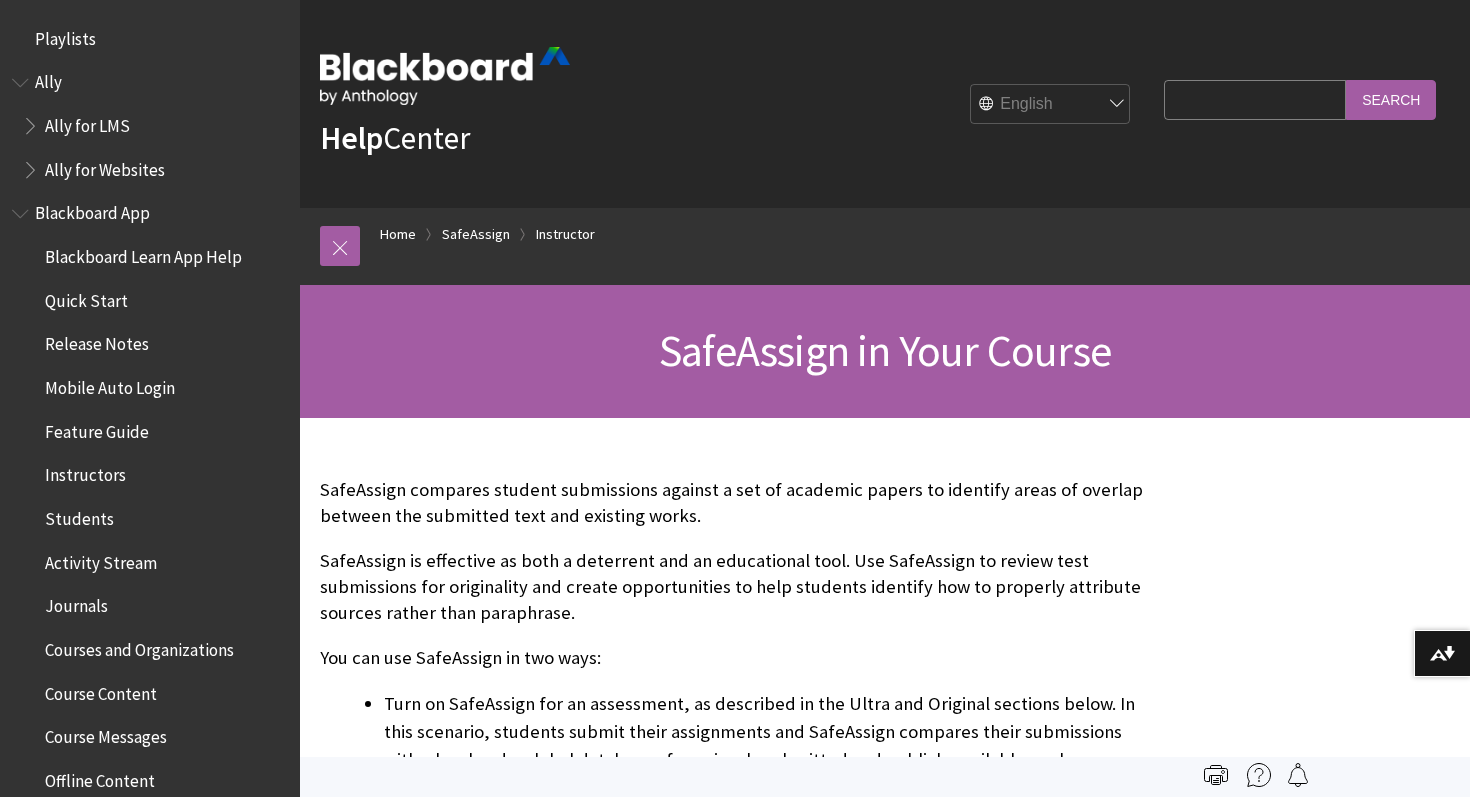 scroll, scrollTop: 0, scrollLeft: 0, axis: both 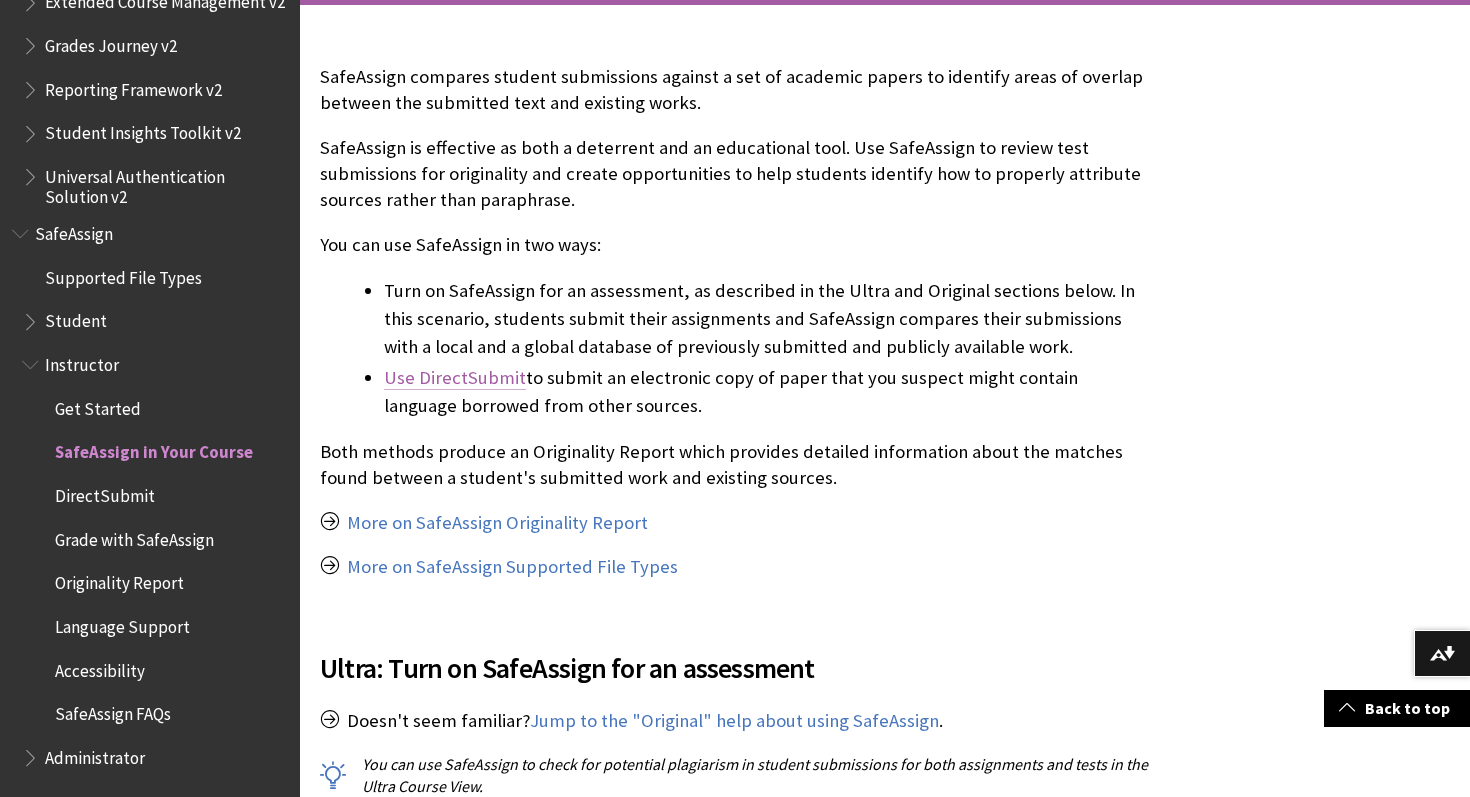 click on "Use DirectSubmit" at bounding box center (455, 378) 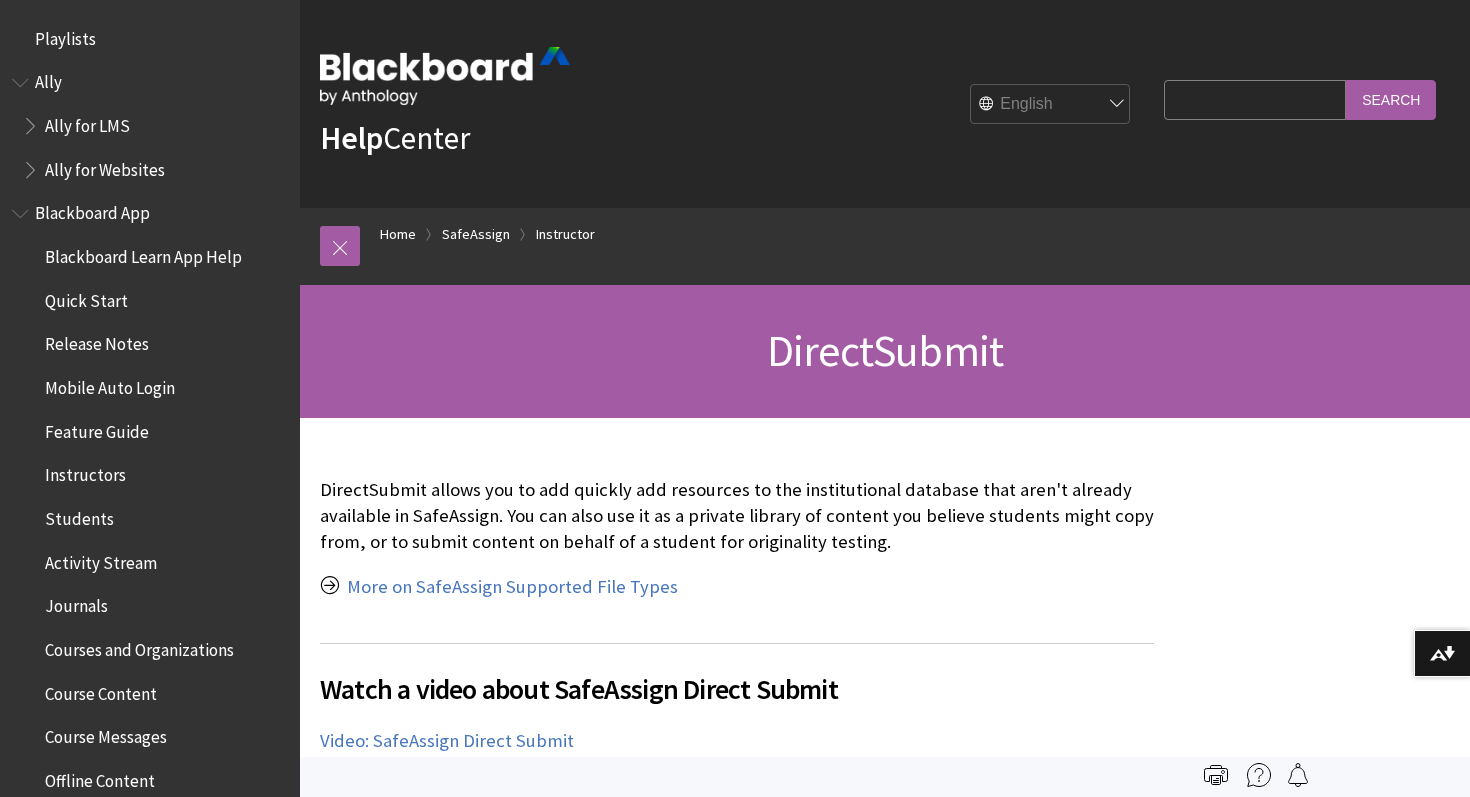 scroll, scrollTop: 0, scrollLeft: 0, axis: both 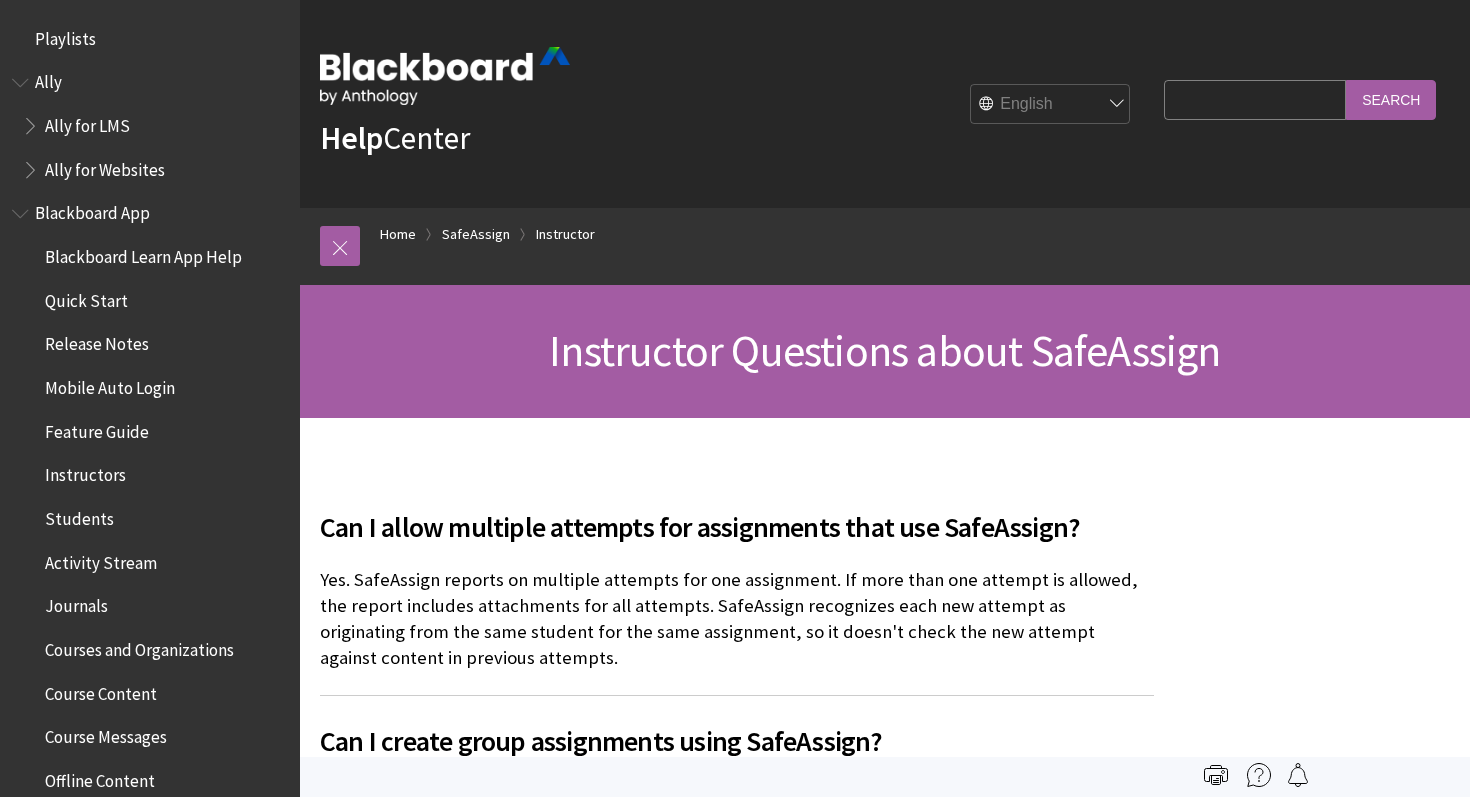 click on "Skip to main content
Help  Center
English عربية Català Cymraeg Deutsch Español Suomi Français עברית Italiano 日本語 한국어 Nederlands Norsk (Bokmål) Português, Brasil Русский Svenska Türkçe 简体中文 Français Canadien
Search Query
Search
Breadcrumb
Home
SafeAssign
Instructor
All Products
Playlists" at bounding box center [735, 2662] 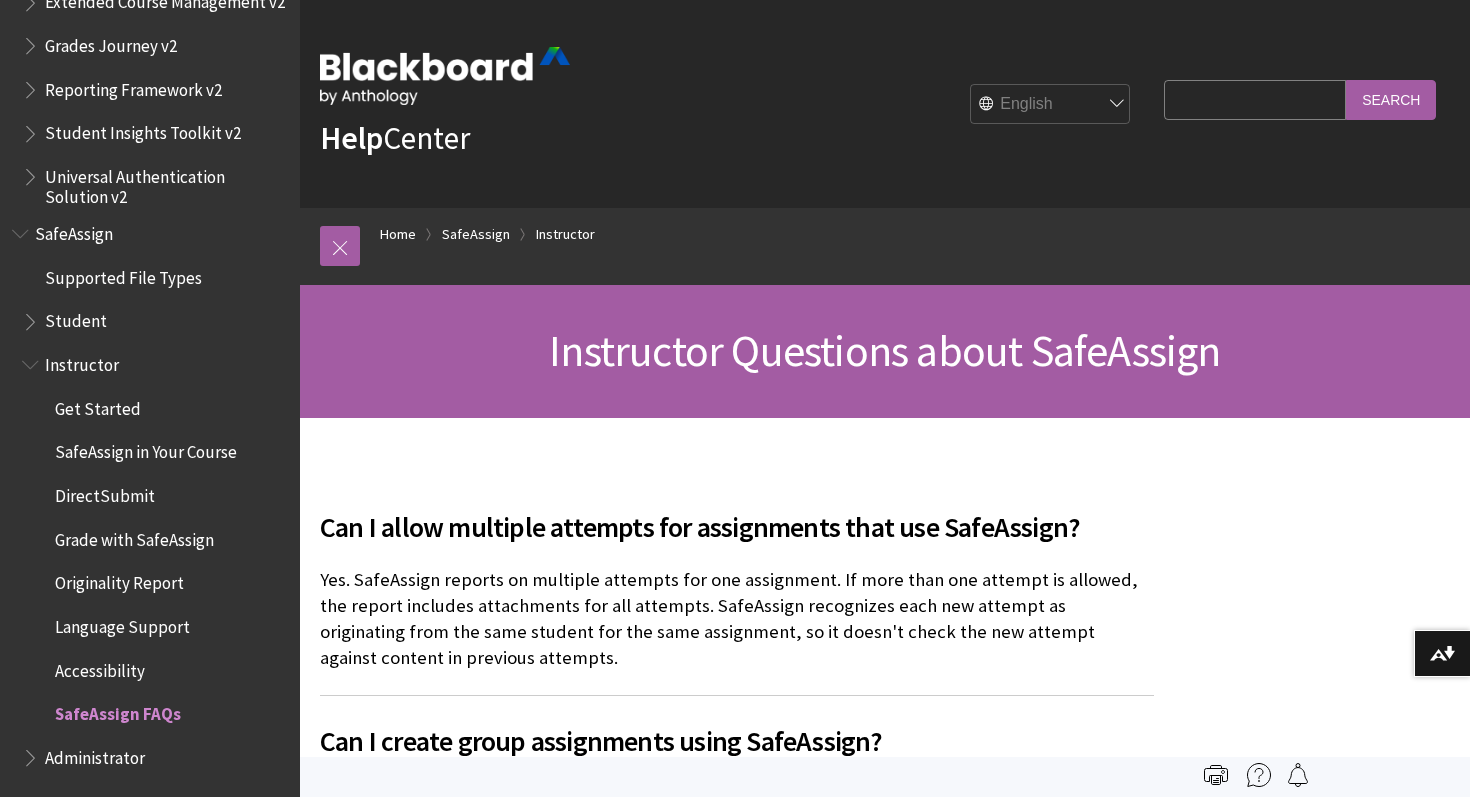 click on "Get Started" at bounding box center [98, 405] 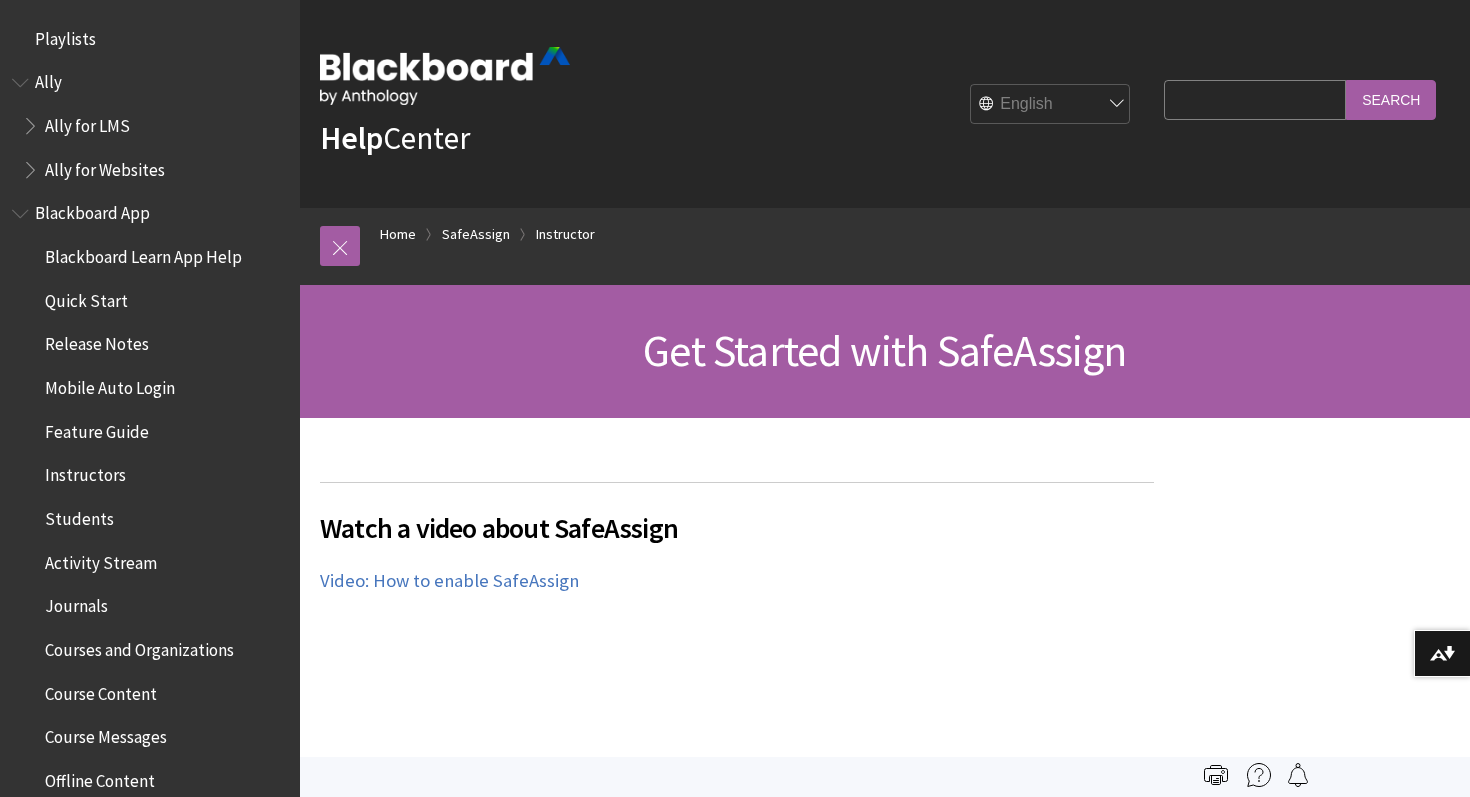 scroll, scrollTop: 0, scrollLeft: 0, axis: both 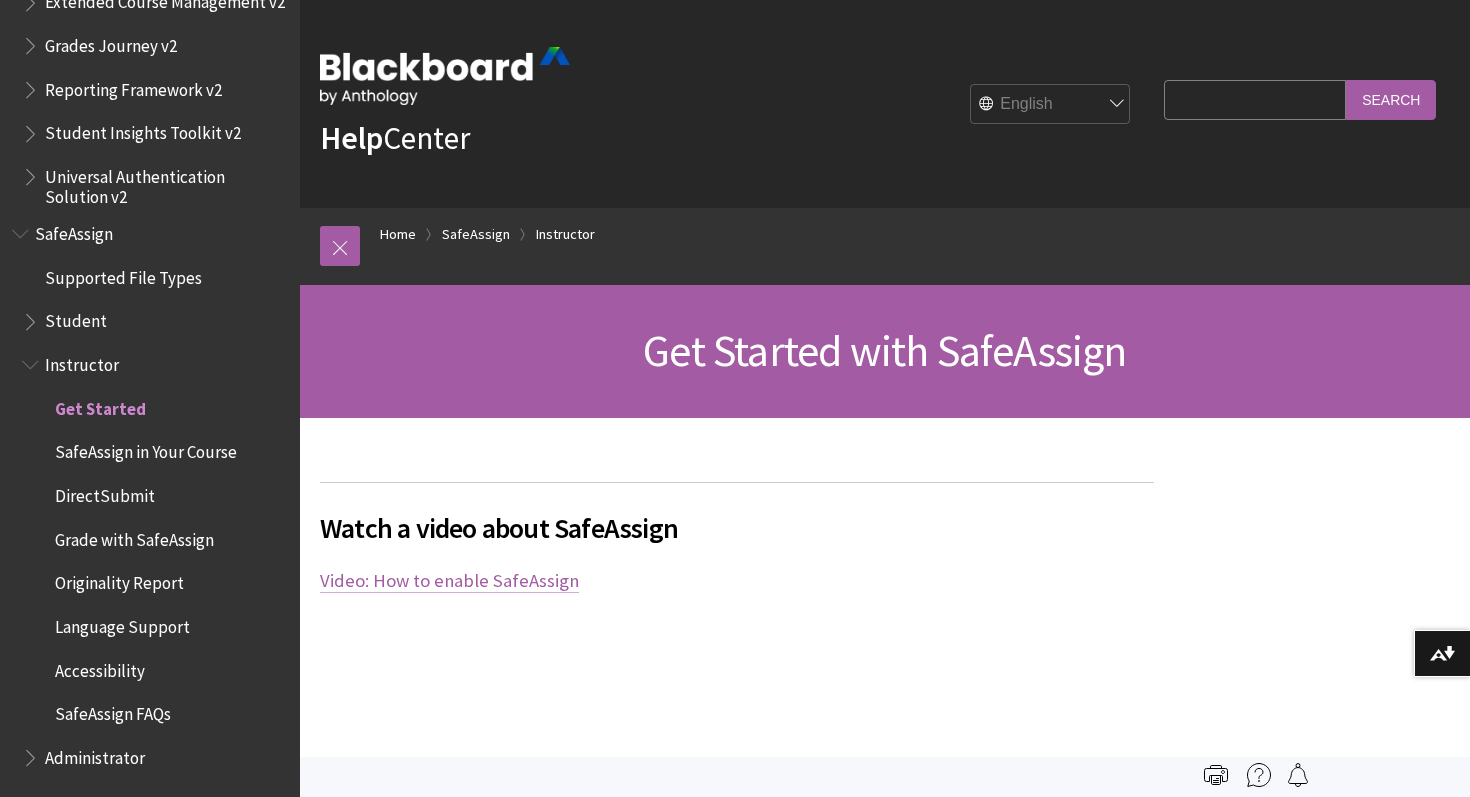 click on "Video: How to enable SafeAssign" at bounding box center (449, 581) 